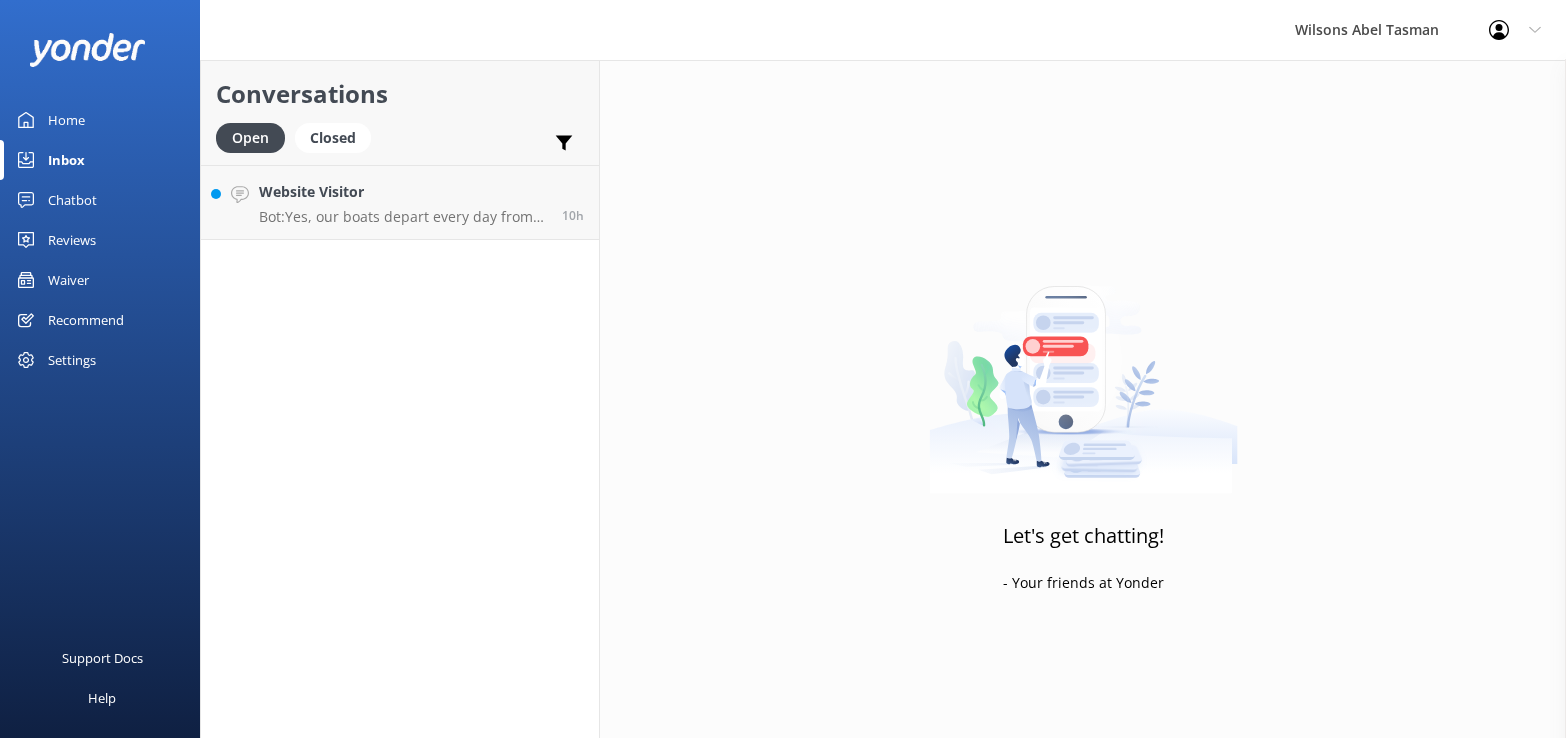 scroll, scrollTop: 0, scrollLeft: 0, axis: both 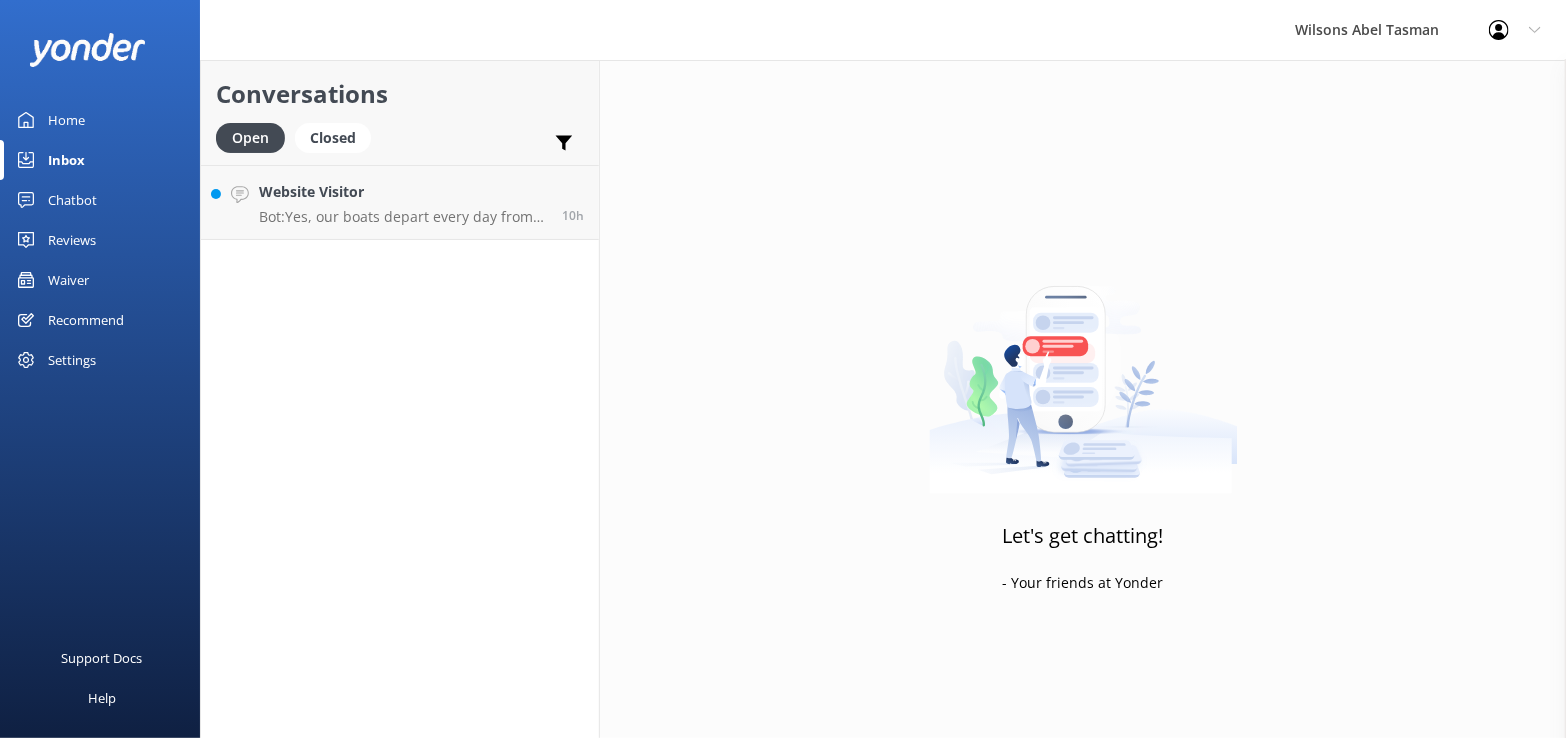 click on "Website Visitor" at bounding box center [403, 192] 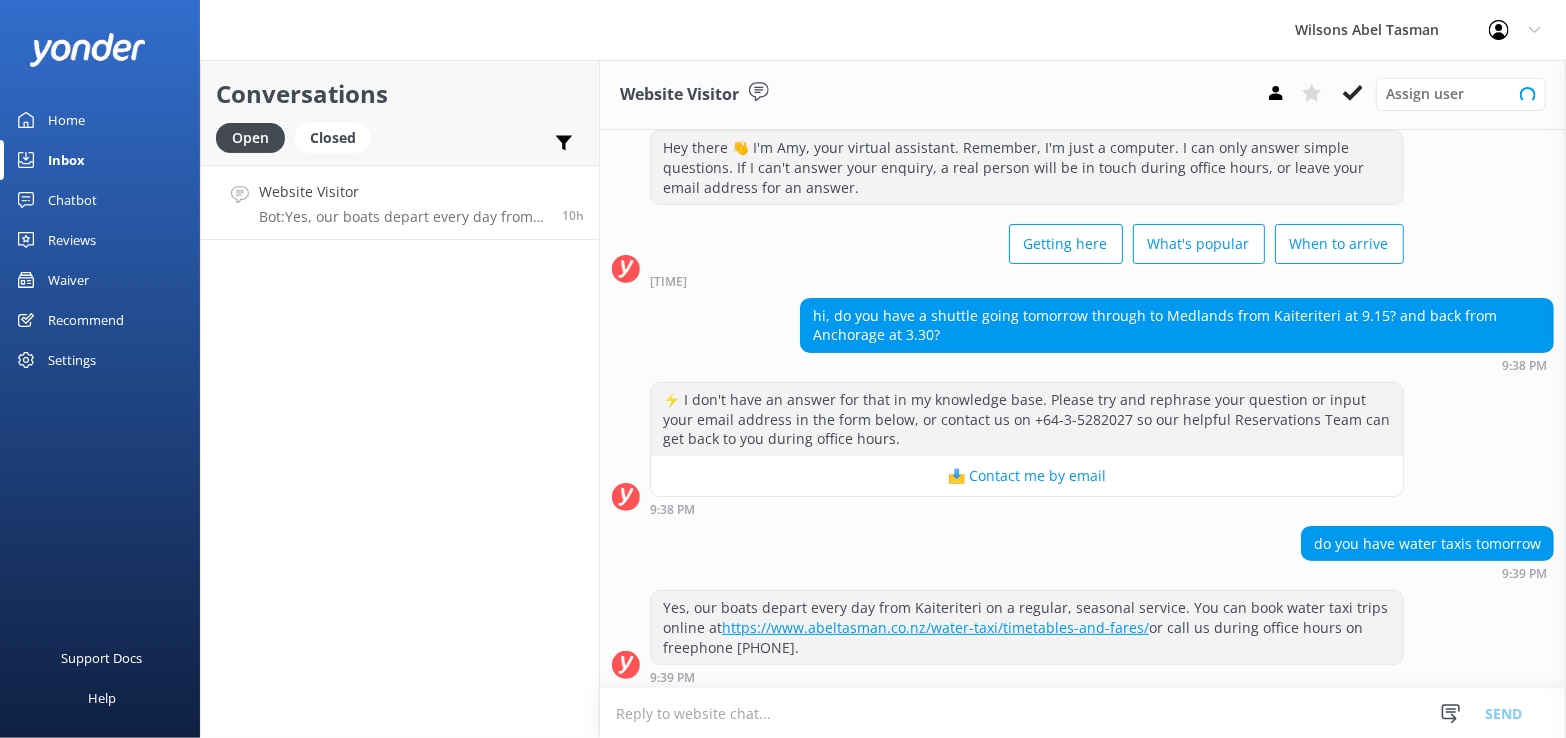 scroll, scrollTop: 54, scrollLeft: 0, axis: vertical 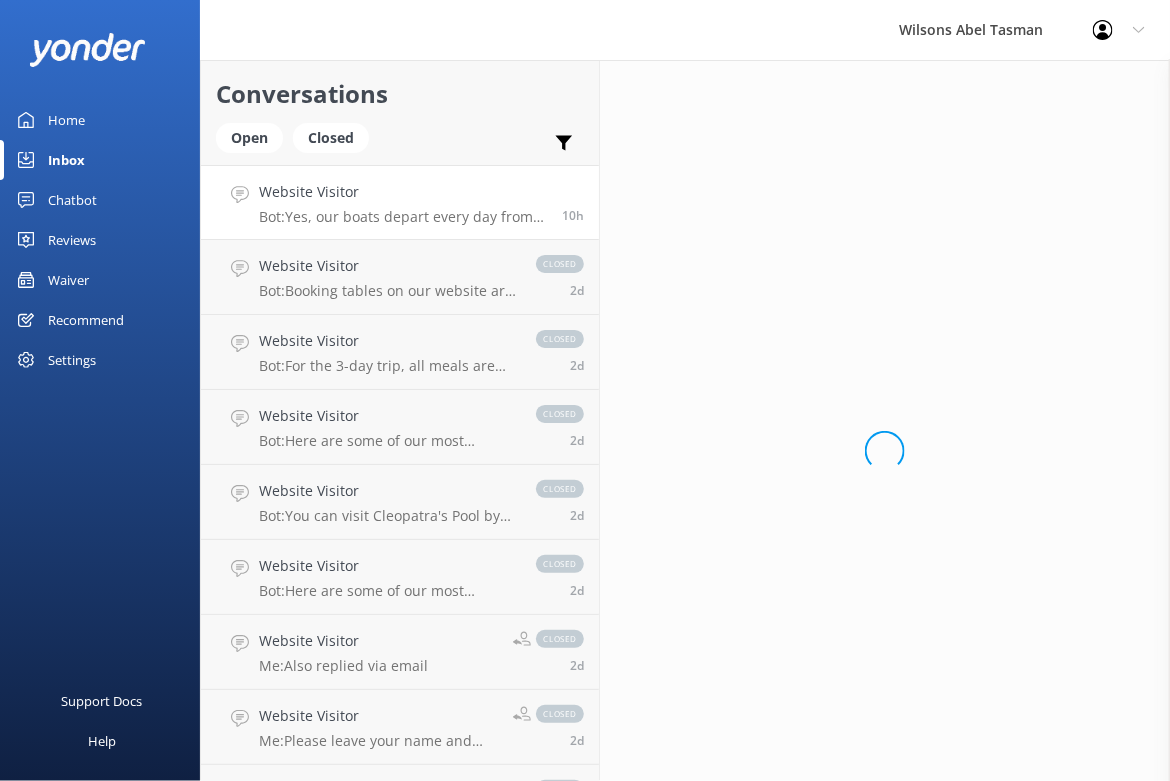 drag, startPoint x: 0, startPoint y: 0, endPoint x: 55, endPoint y: 159, distance: 168.24387 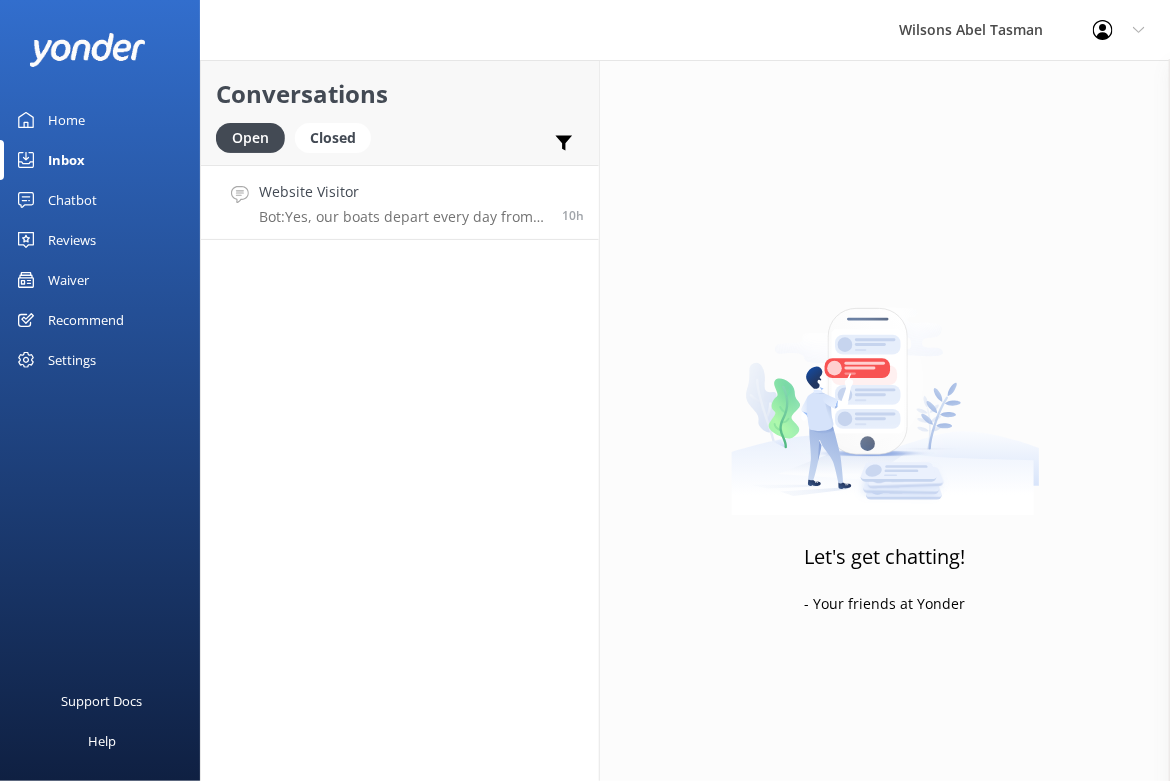 click on "Bot:  Yes, our boats depart every day from Kaiteriteri on a regular, seasonal service. You can book water taxi trips online at https://www.abeltasman.co.nz/water-taxi/timetables-and-fares/ or call us during office hours on freephone [PHONE]." at bounding box center (403, 217) 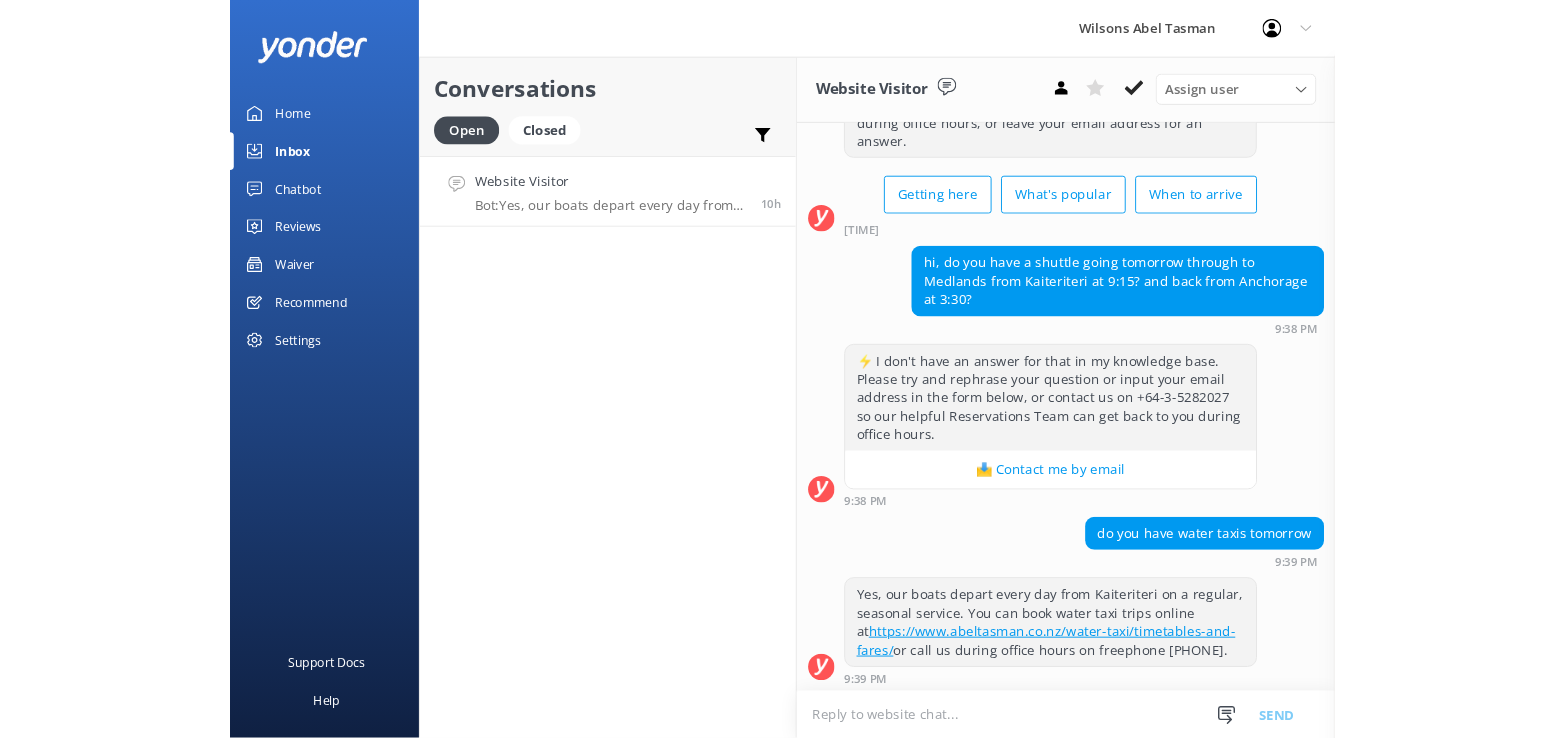 scroll, scrollTop: 54, scrollLeft: 0, axis: vertical 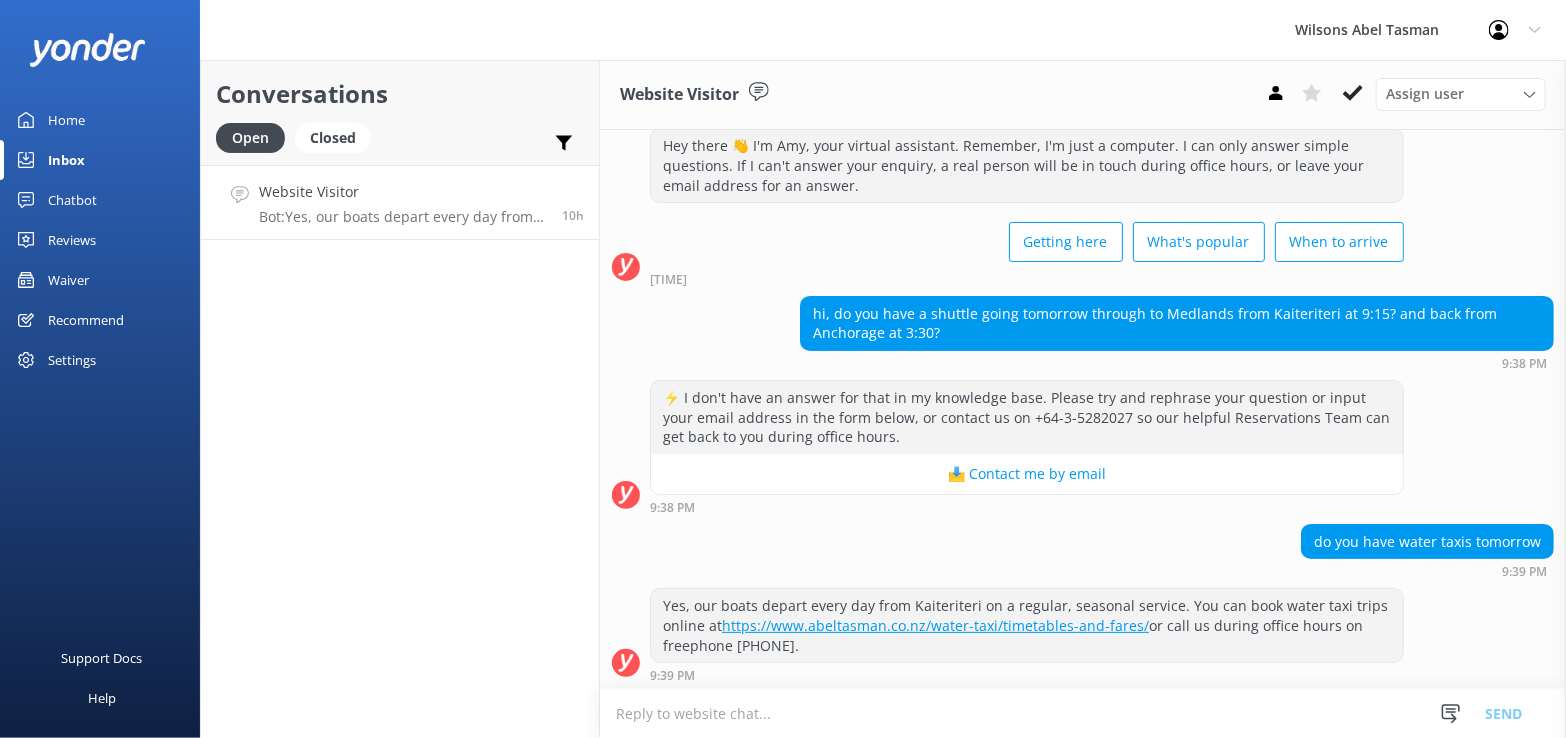 click at bounding box center (1083, 713) 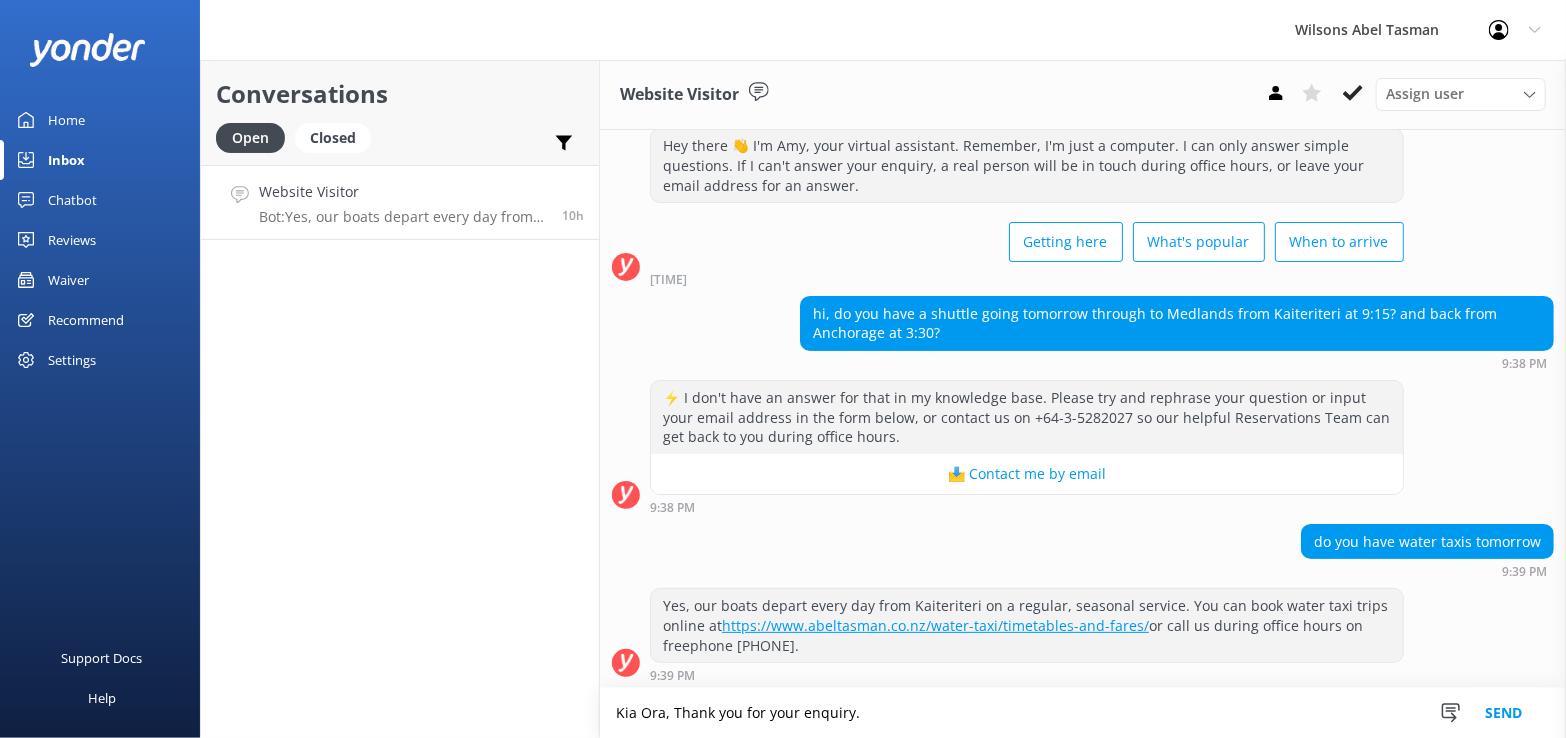 click on "Kia Ora, Thank you for your enquiry." at bounding box center (1083, 713) 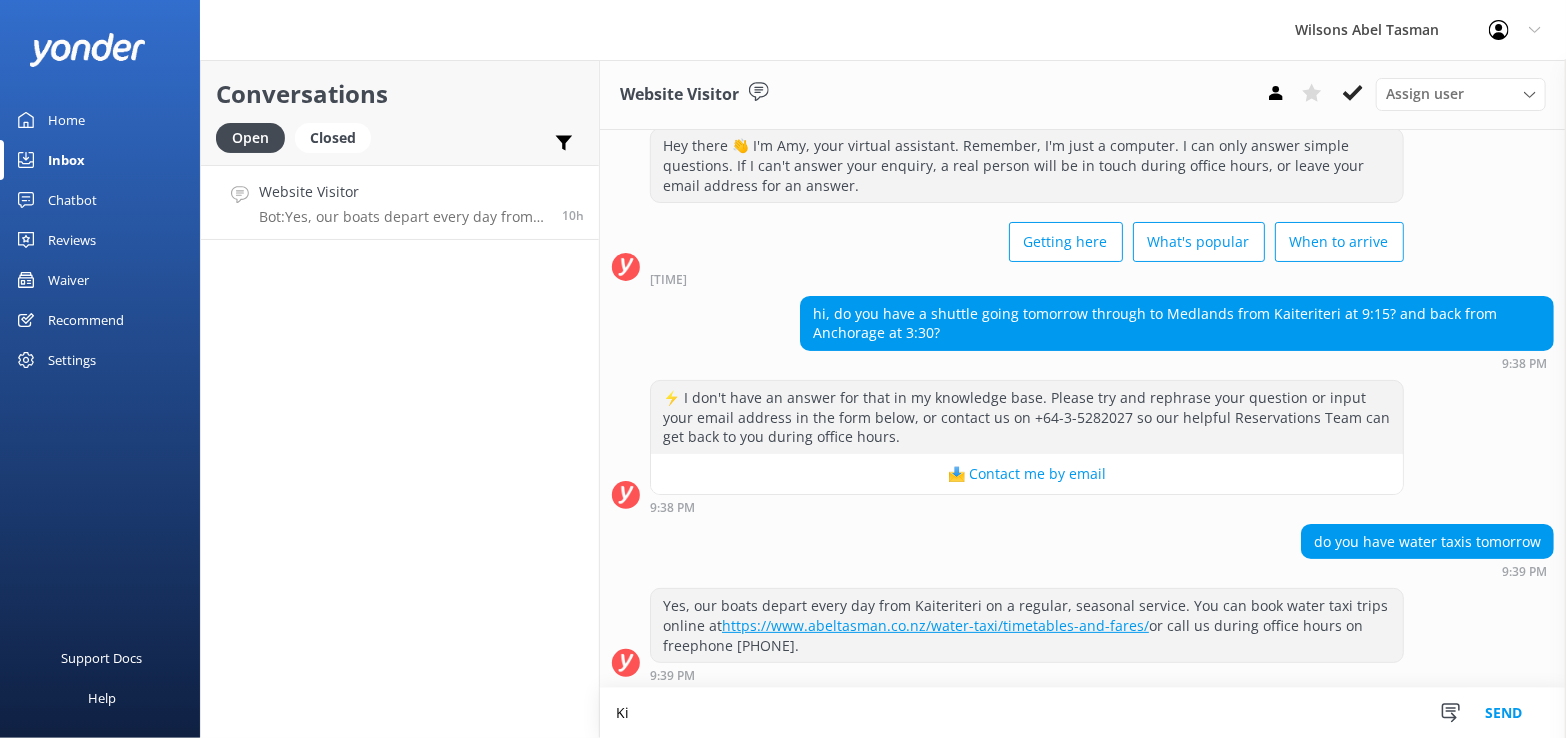 type on "K" 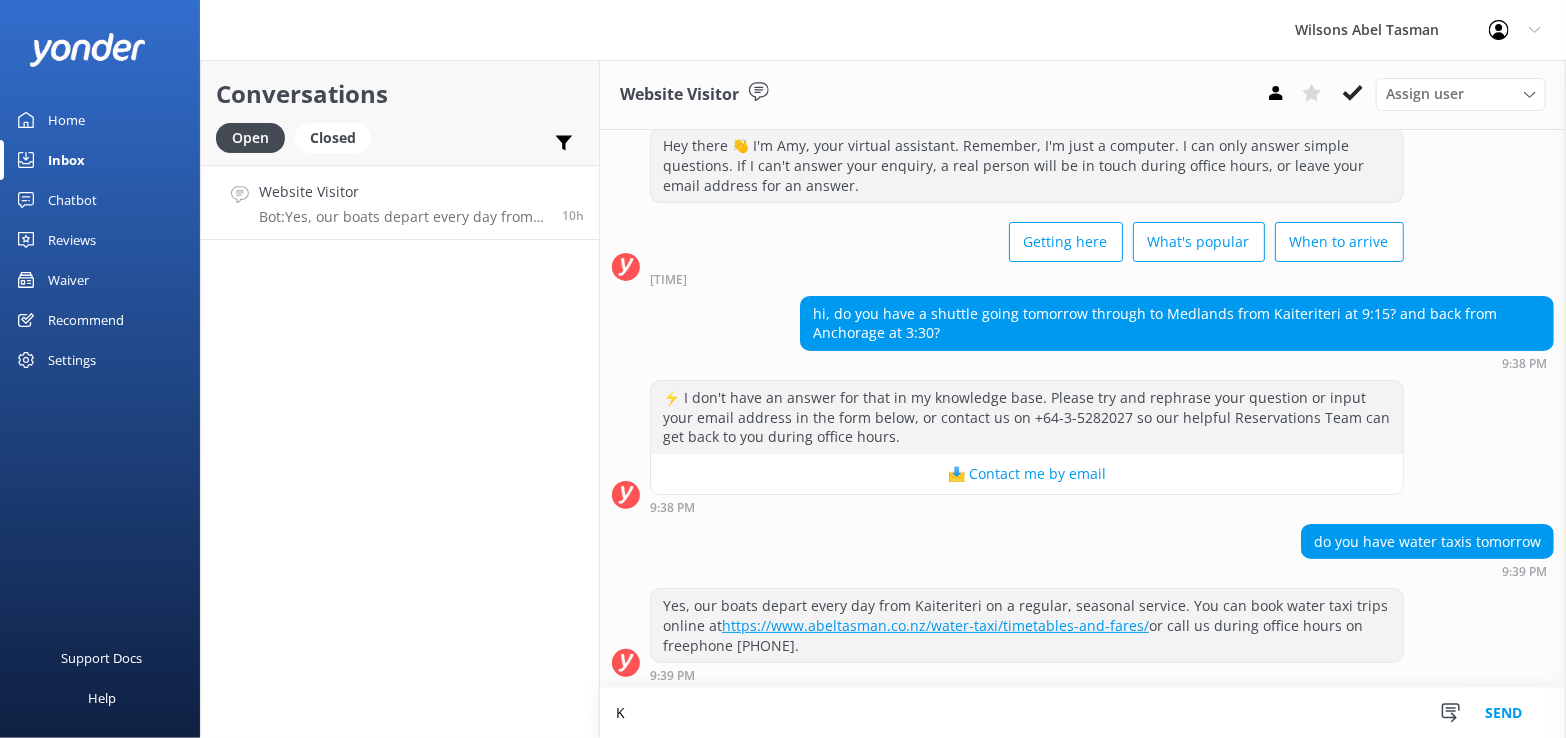 type 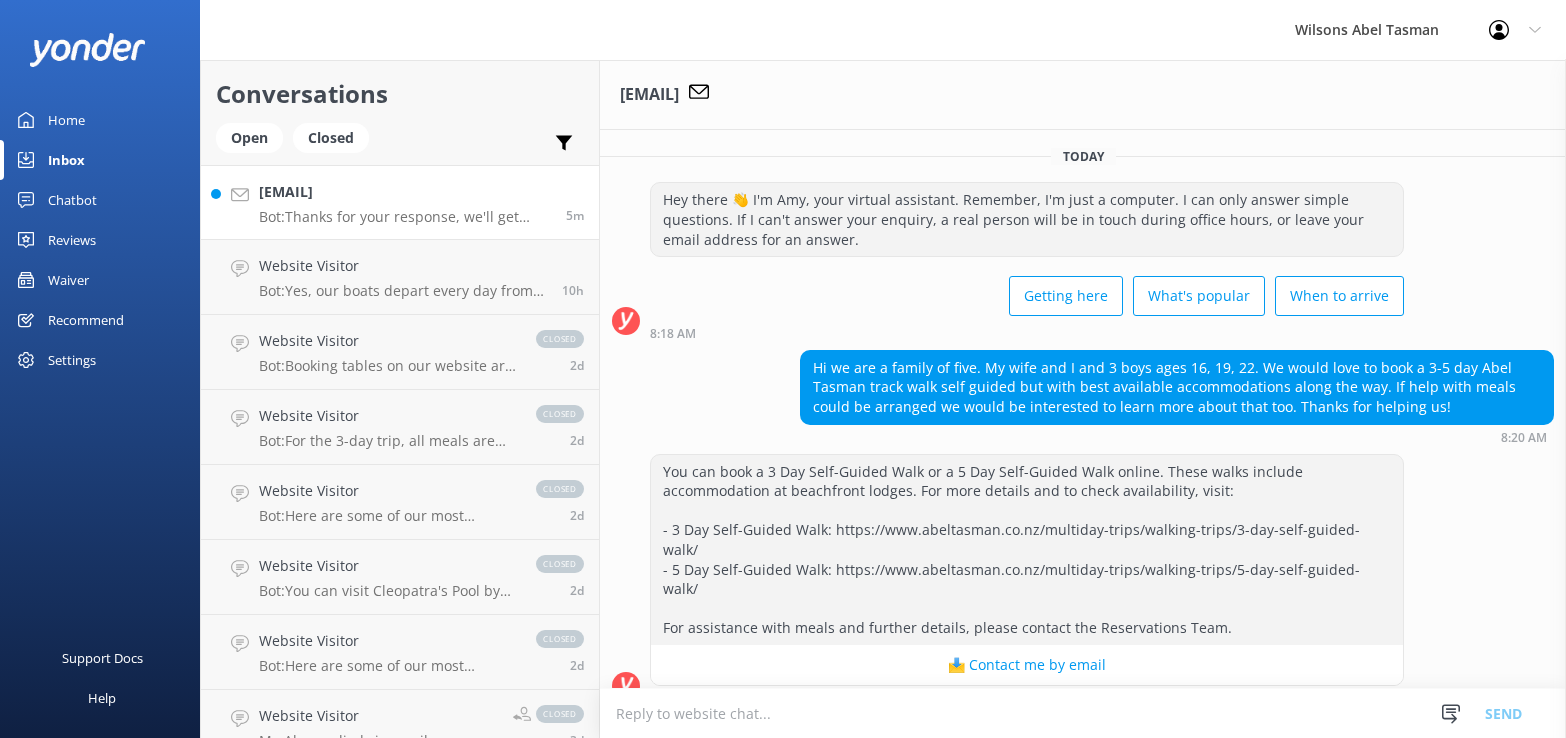 scroll, scrollTop: 0, scrollLeft: 0, axis: both 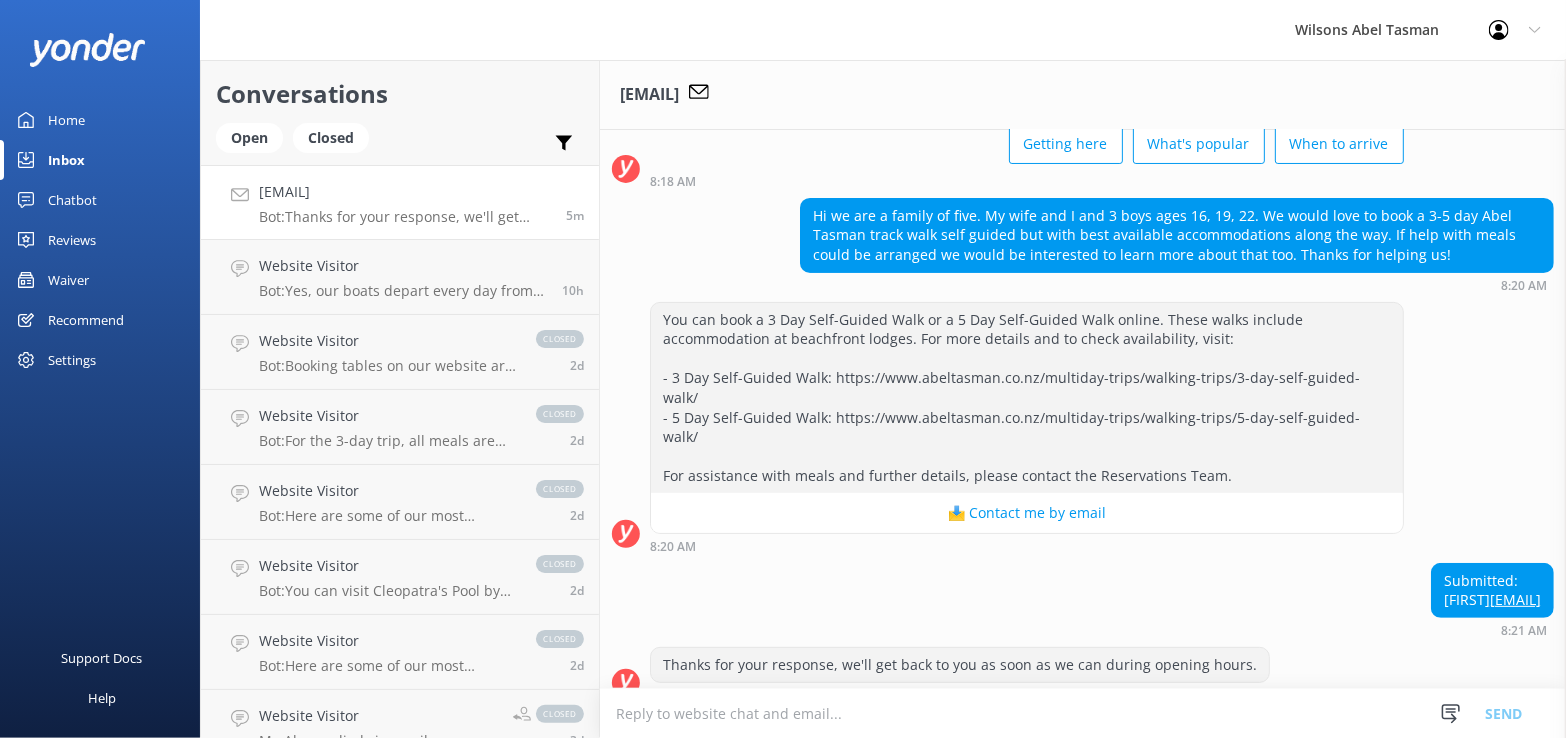 click on "Inbox" at bounding box center (66, 160) 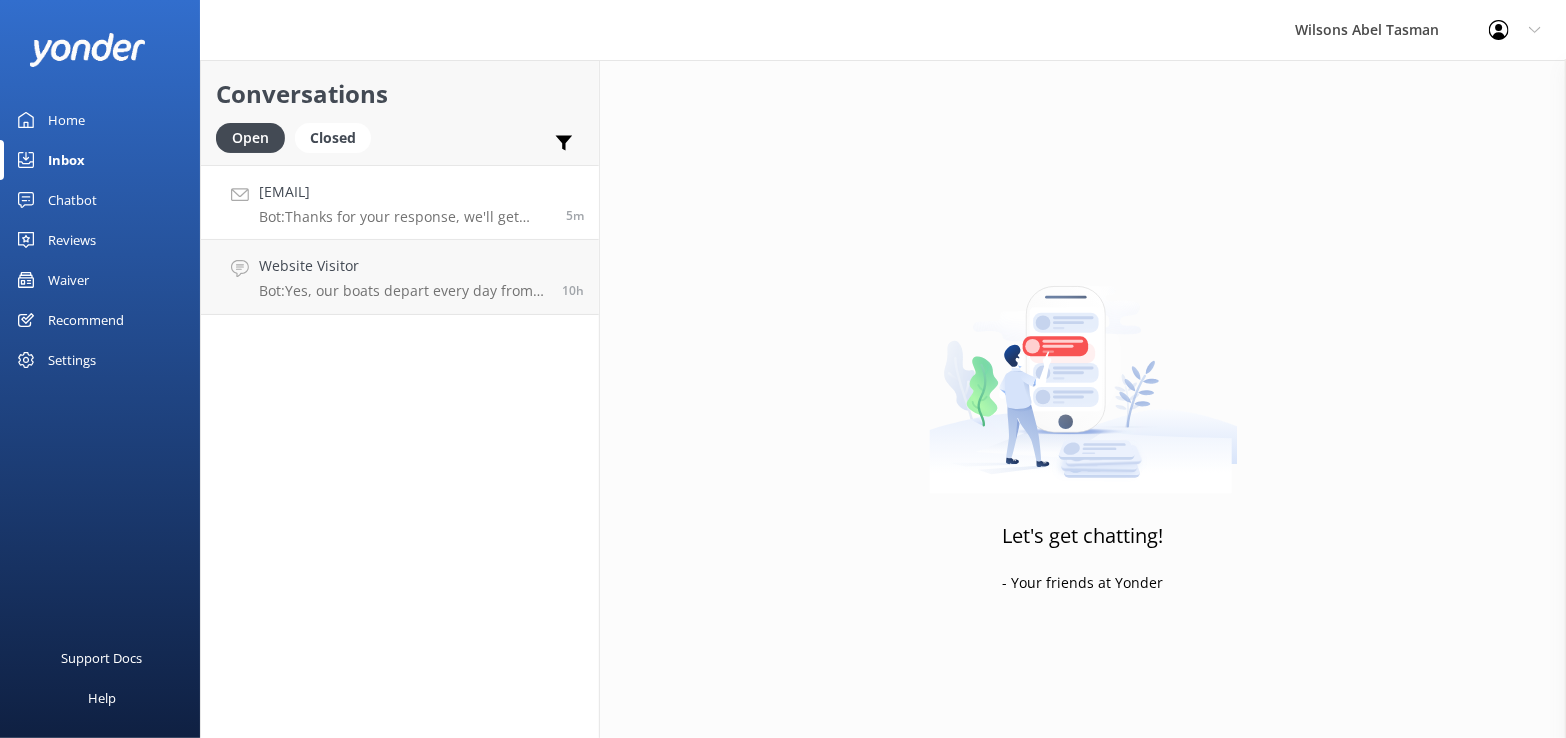 click on "[EMAIL]" at bounding box center [405, 192] 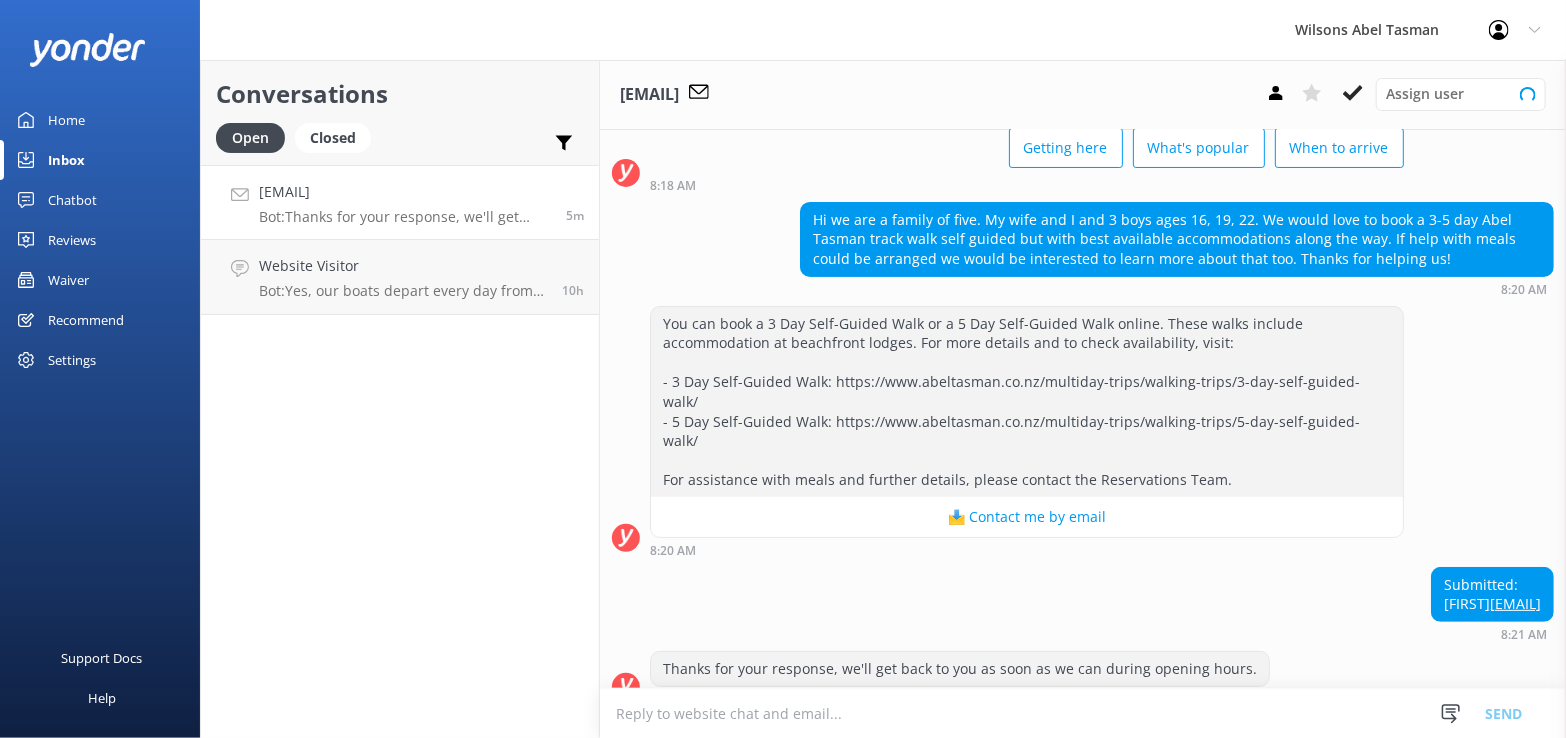 scroll, scrollTop: 152, scrollLeft: 0, axis: vertical 